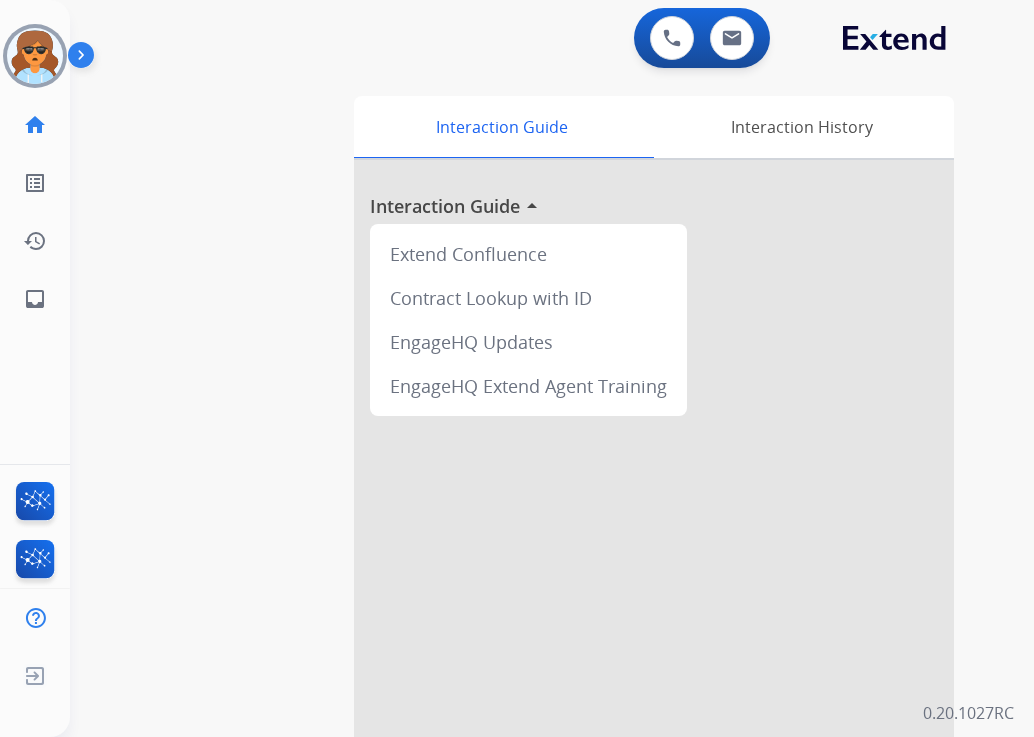 scroll, scrollTop: 0, scrollLeft: 0, axis: both 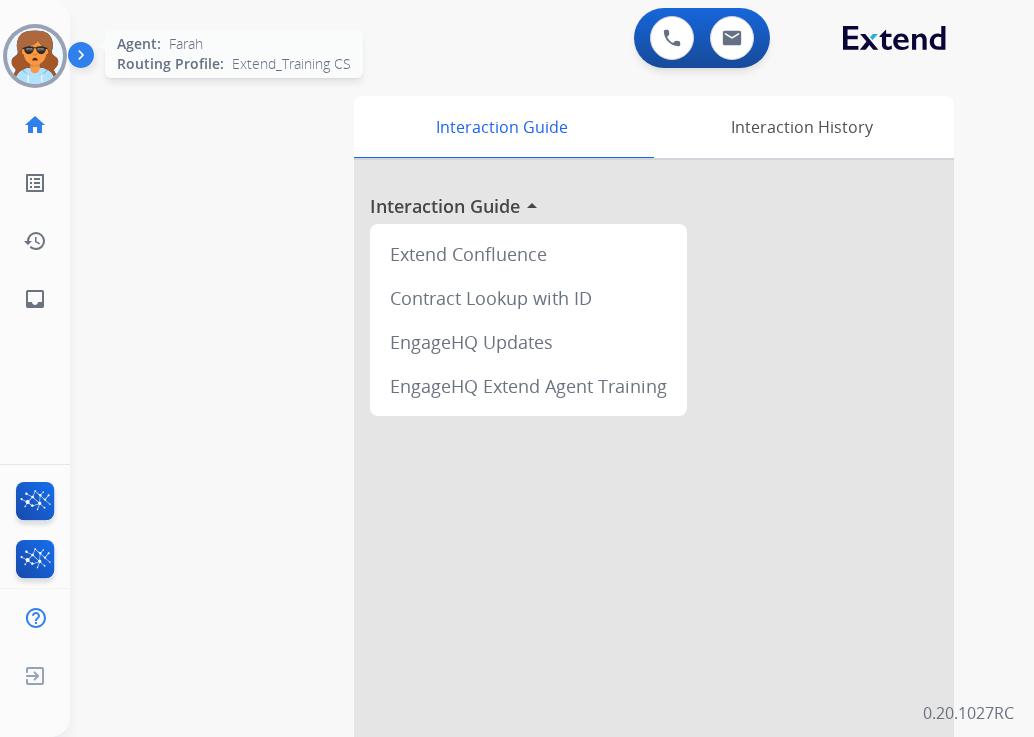 click at bounding box center (35, 56) 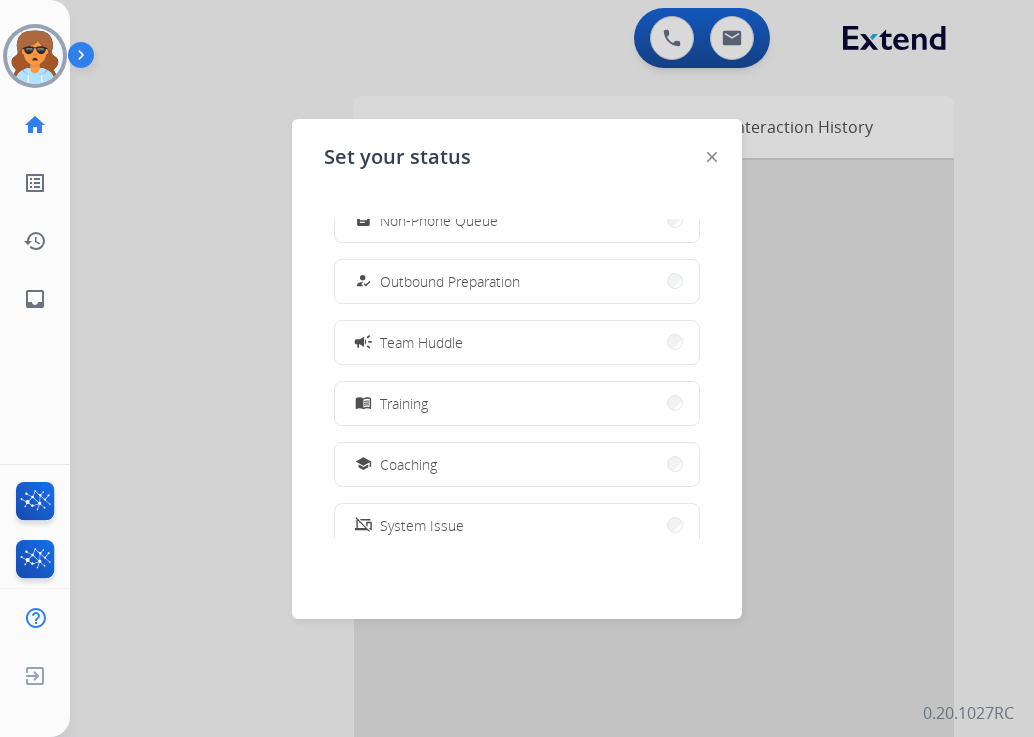 scroll, scrollTop: 300, scrollLeft: 0, axis: vertical 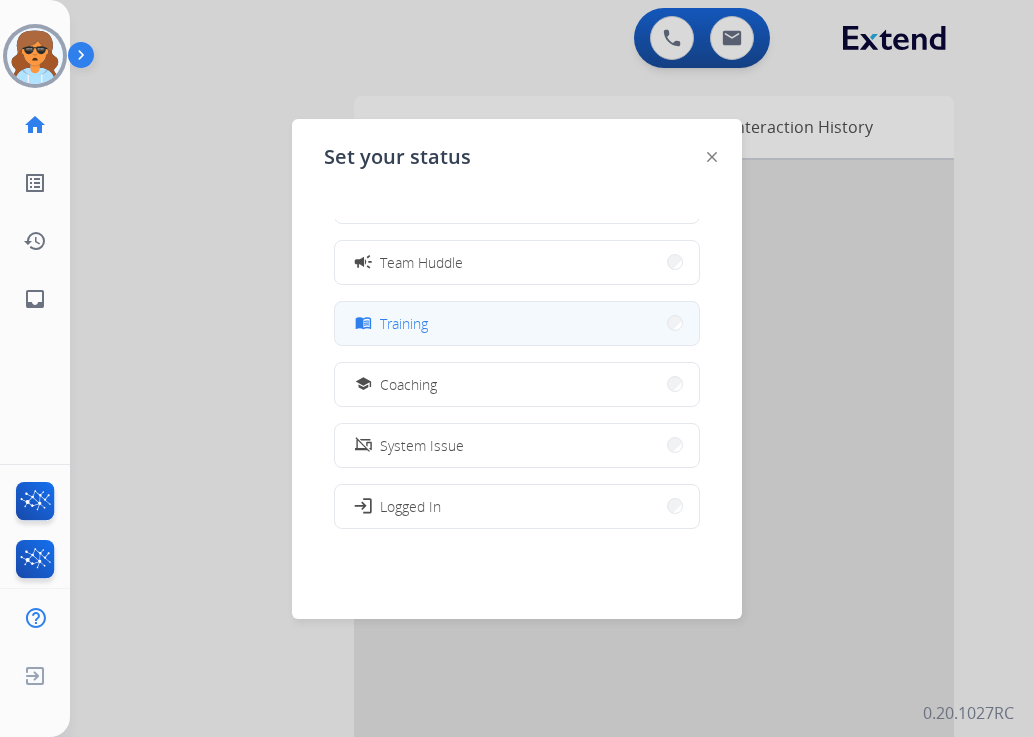 click on "menu_book Training" at bounding box center (517, 323) 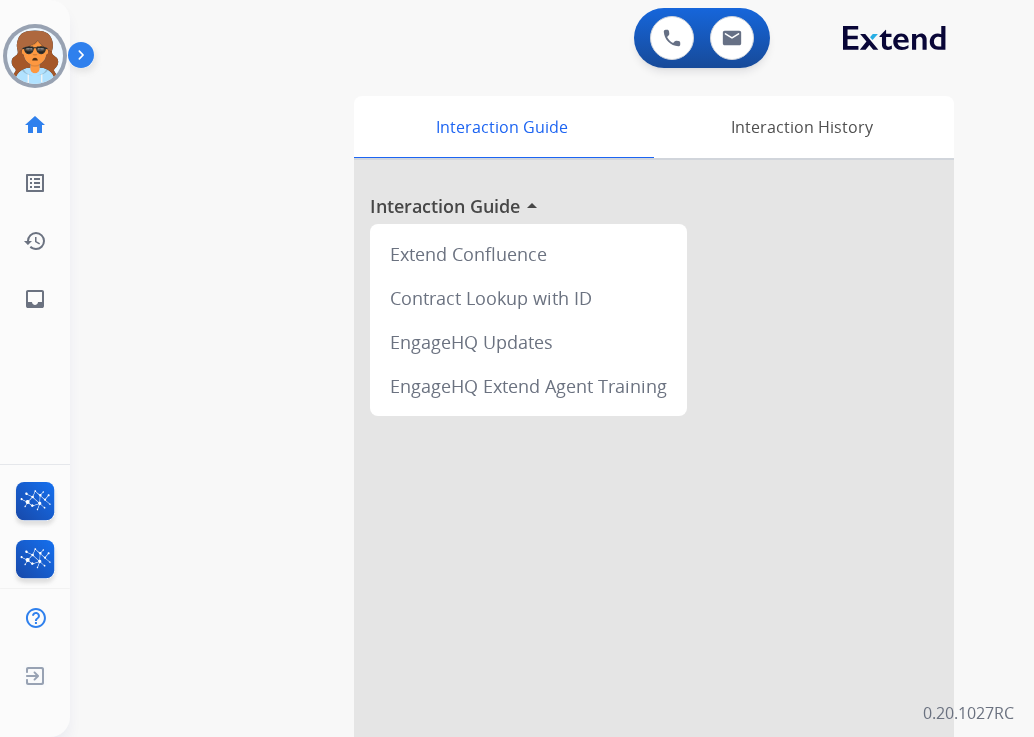 click on "swap_horiz Break voice bridge close_fullscreen Connect 3-Way Call merge_type Separate 3-Way Call  Interaction Guide   Interaction History  Interaction Guide arrow_drop_up  Extend Confluence   Contract Lookup with ID   EngageHQ Updates   EngageHQ Extend Agent Training" at bounding box center [528, 489] 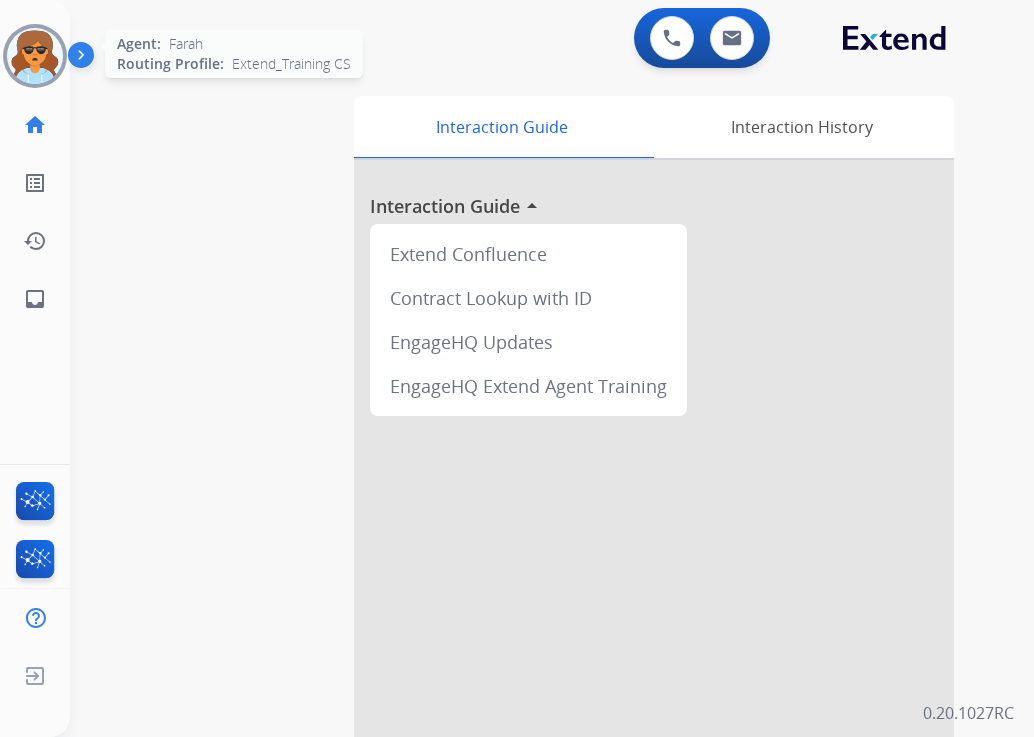 click at bounding box center (35, 56) 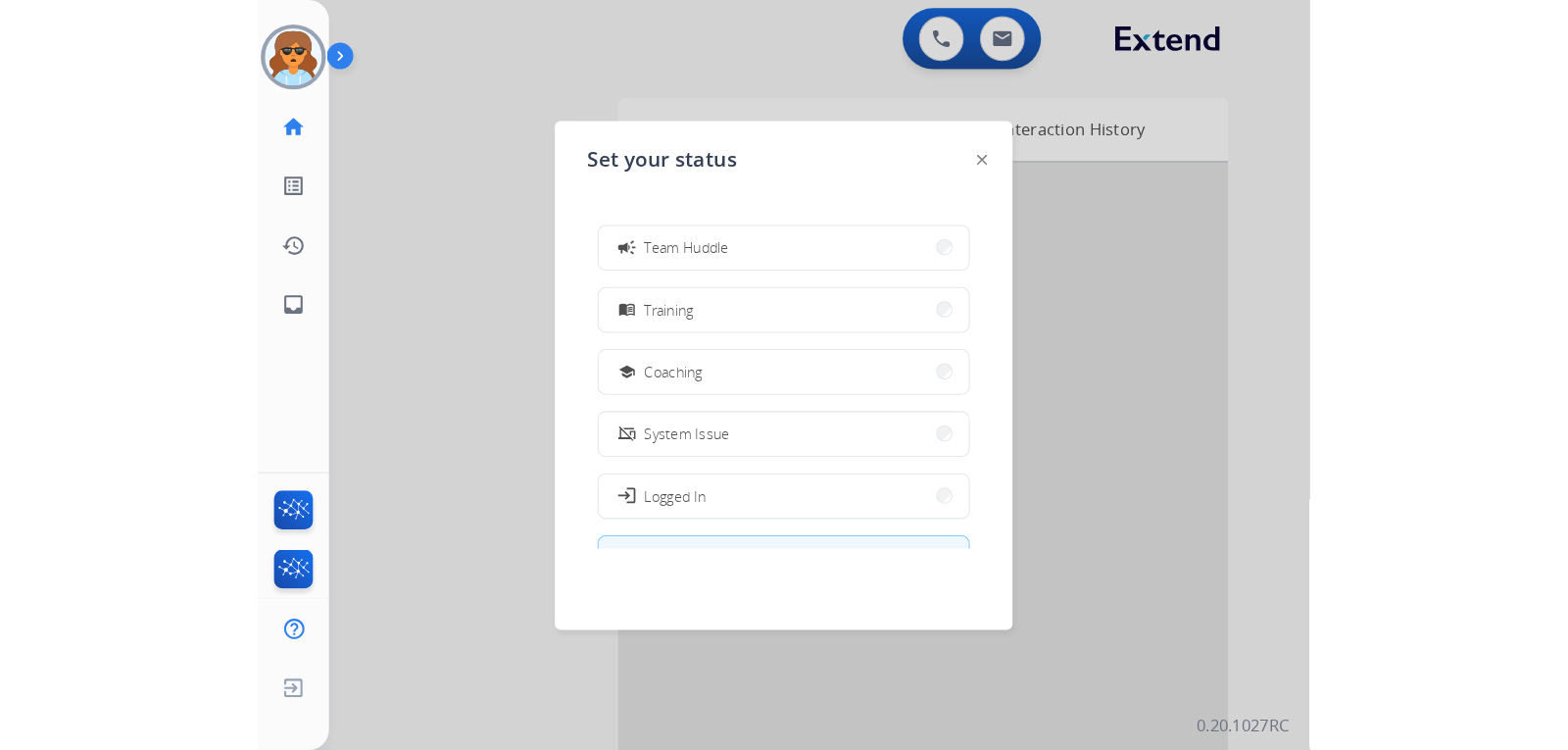scroll, scrollTop: 370, scrollLeft: 0, axis: vertical 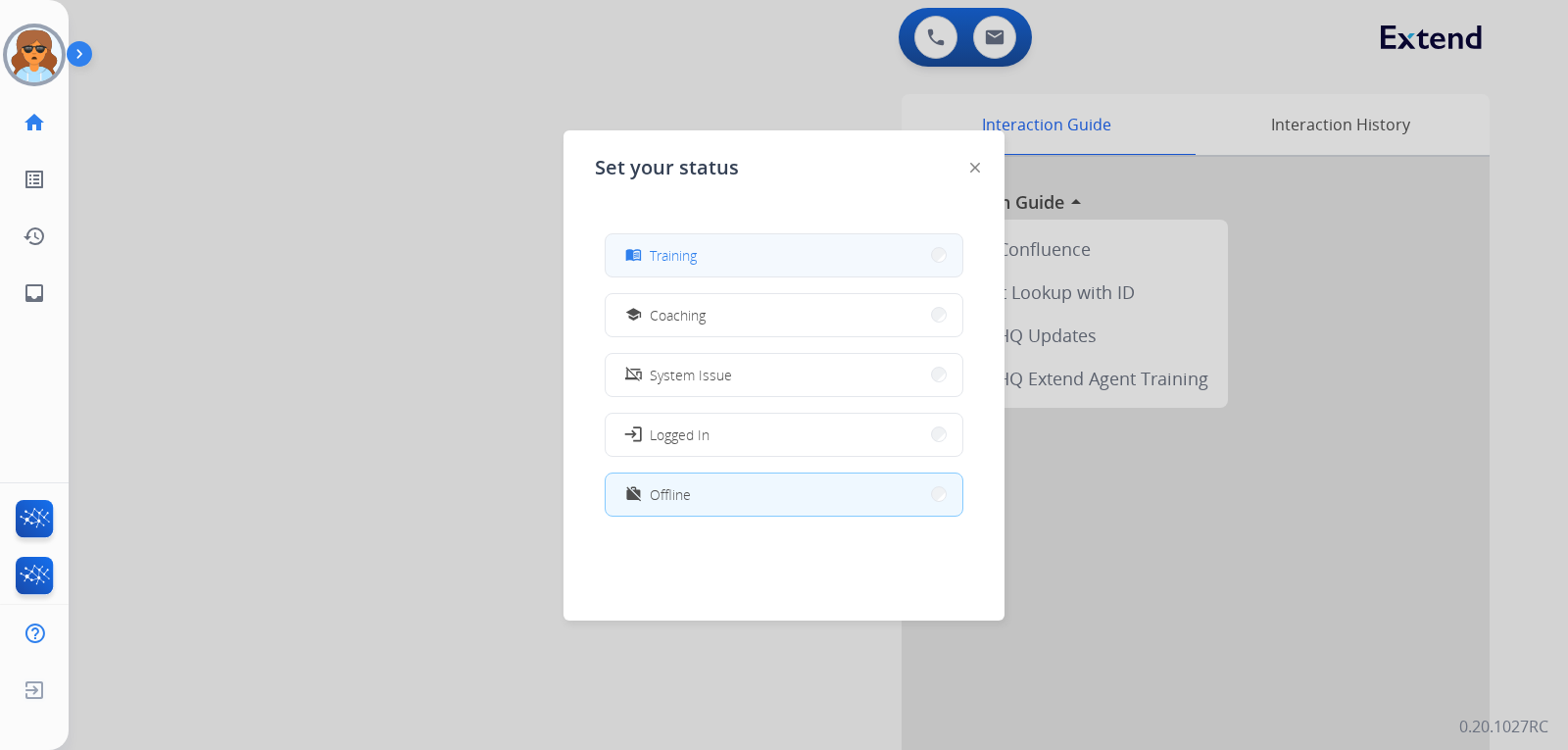 click on "menu_book Training" at bounding box center [784, 255] 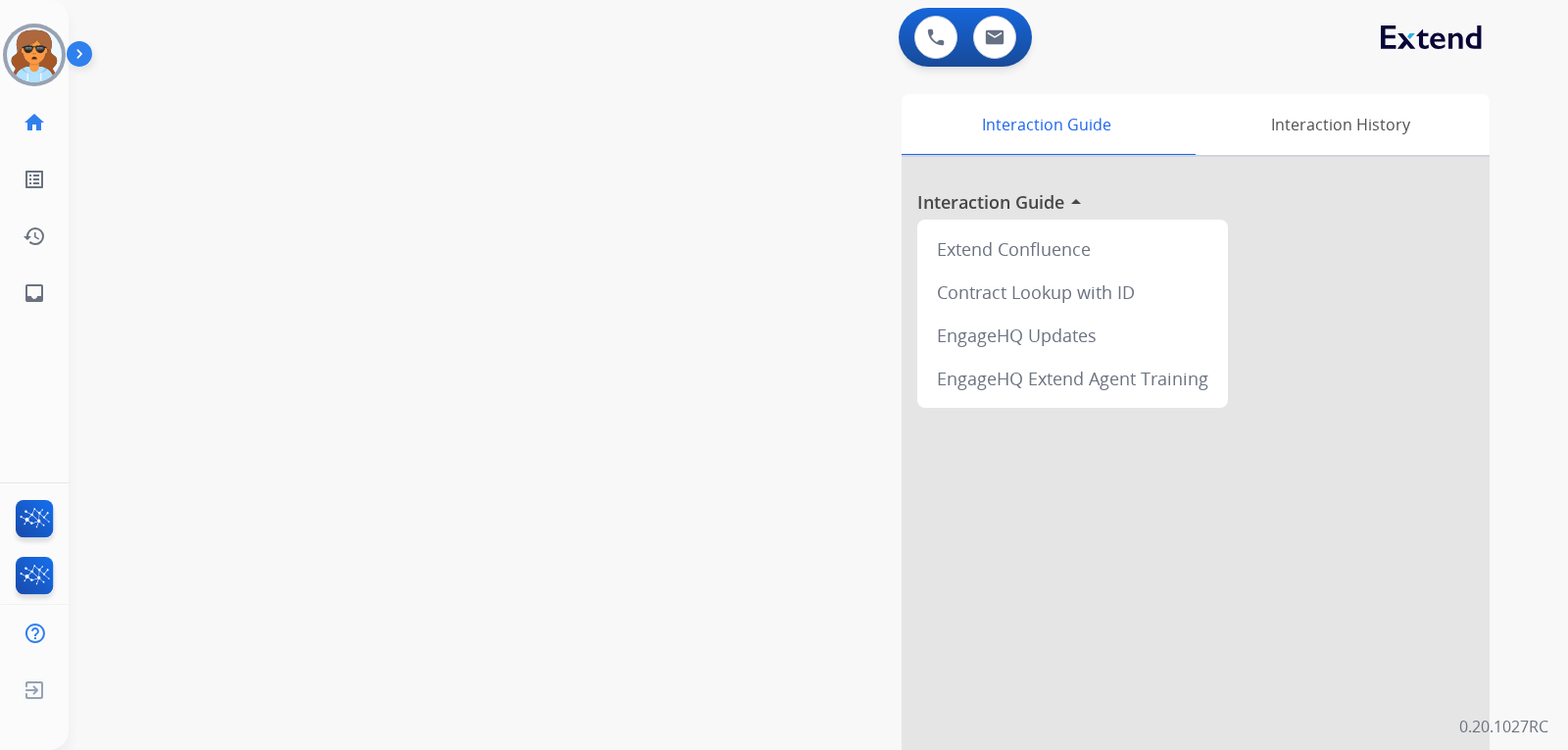 click on "swap_horiz Break voice bridge close_fullscreen Connect 3-Way Call merge_type Separate 3-Way Call  Interaction Guide   Interaction History  Interaction Guide arrow_drop_up  Extend Confluence   Contract Lookup with ID   EngageHQ Updates   EngageHQ Extend Agent Training" at bounding box center [795, 479] 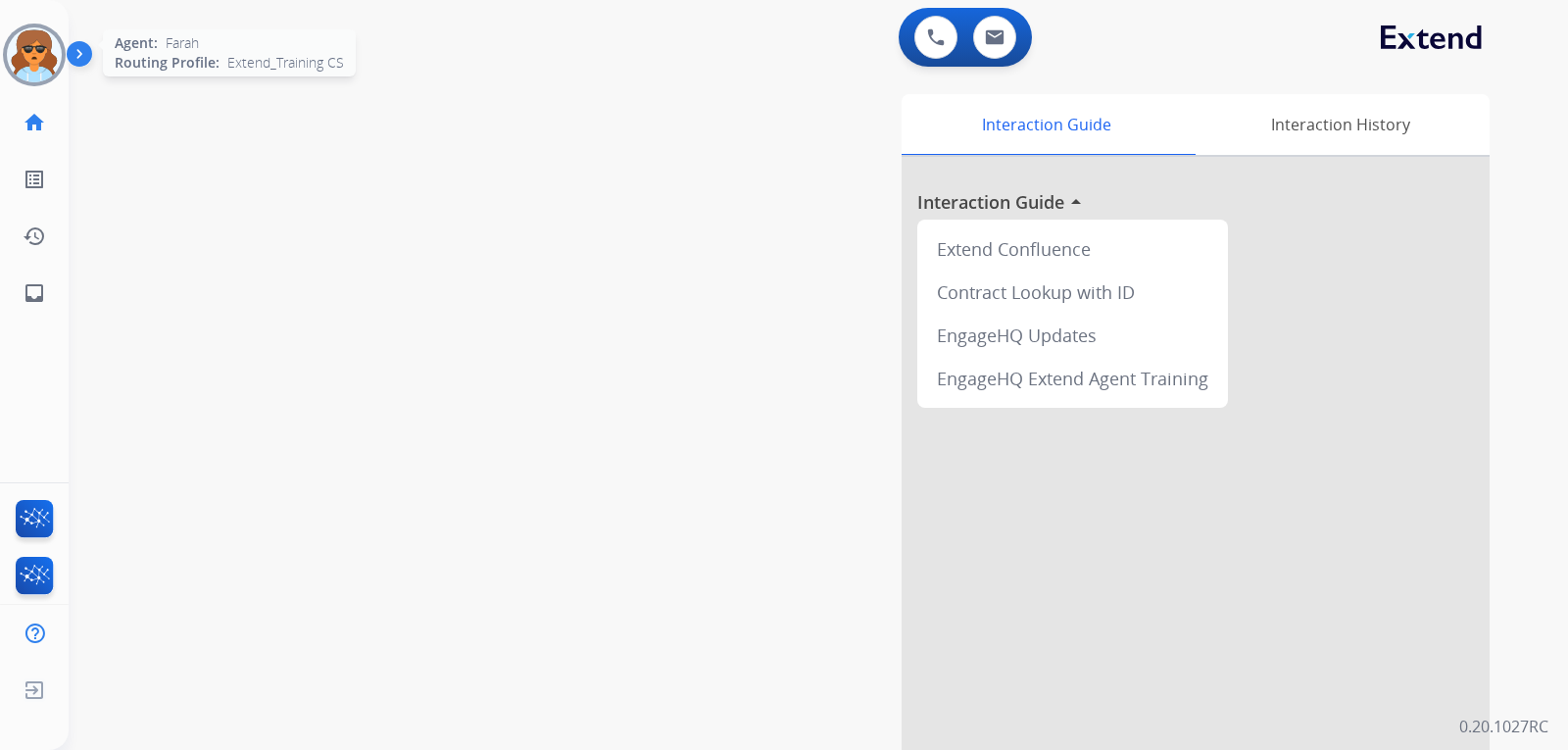 click at bounding box center (34, 55) 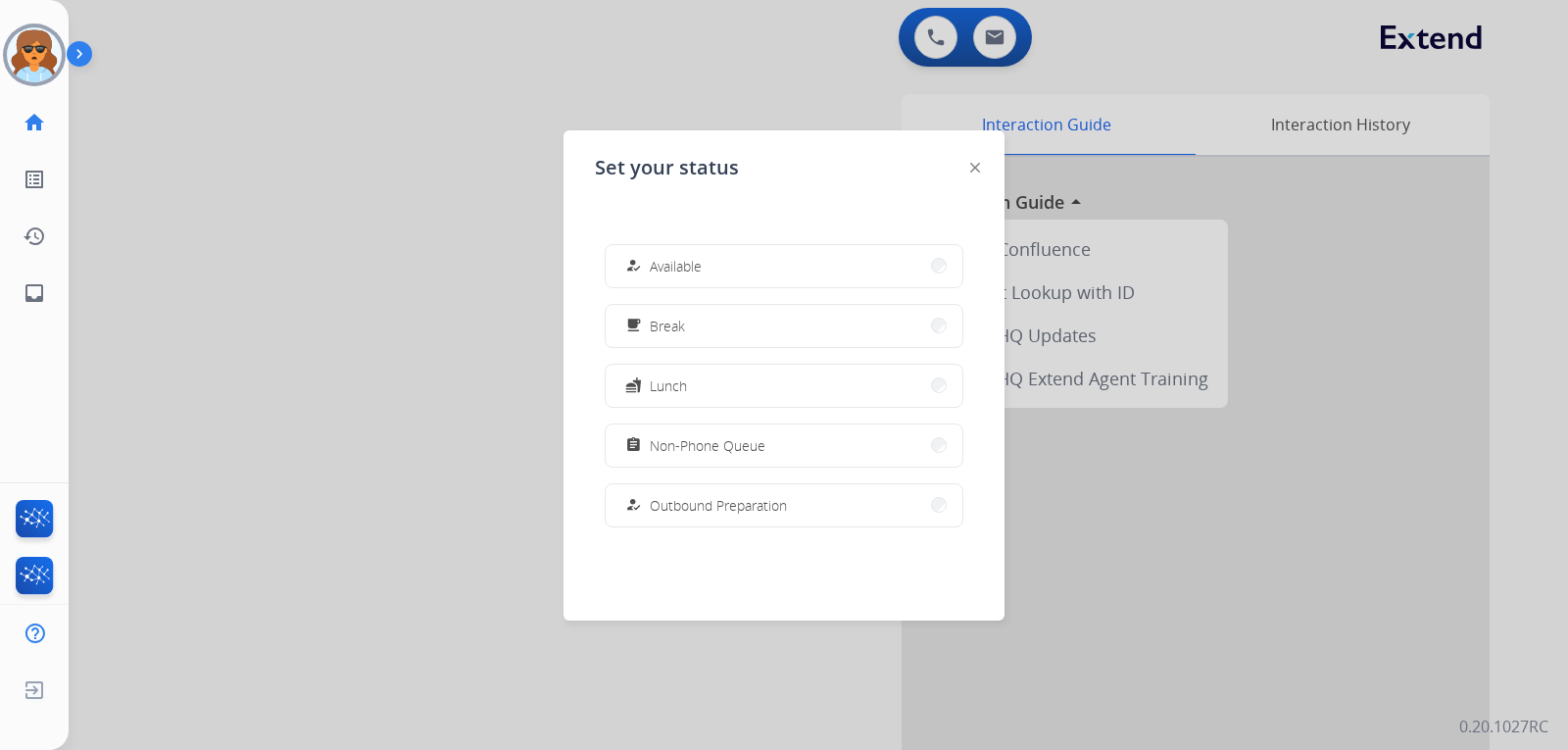 drag, startPoint x: 471, startPoint y: 123, endPoint x: 456, endPoint y: 126, distance: 15.297059 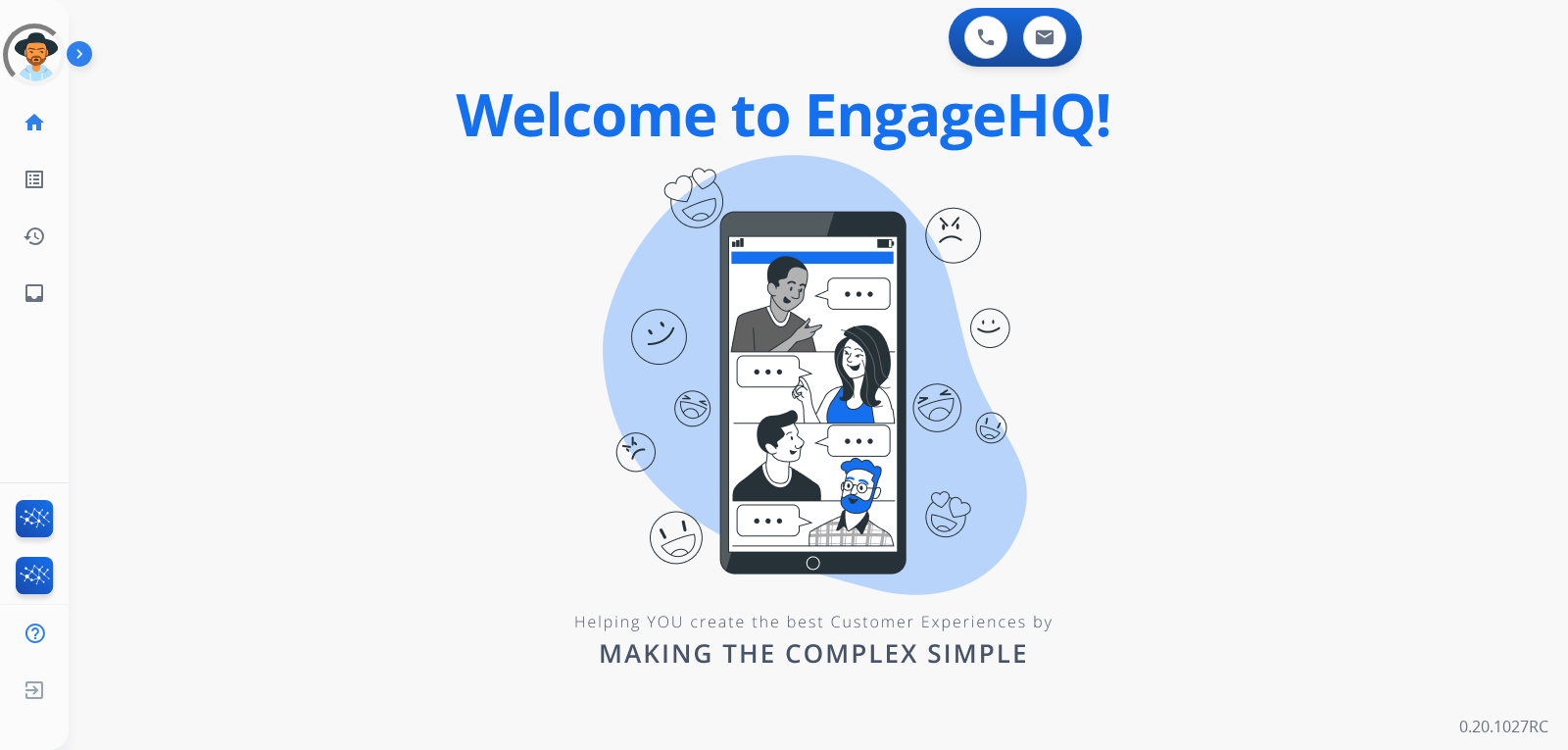 scroll, scrollTop: 0, scrollLeft: 0, axis: both 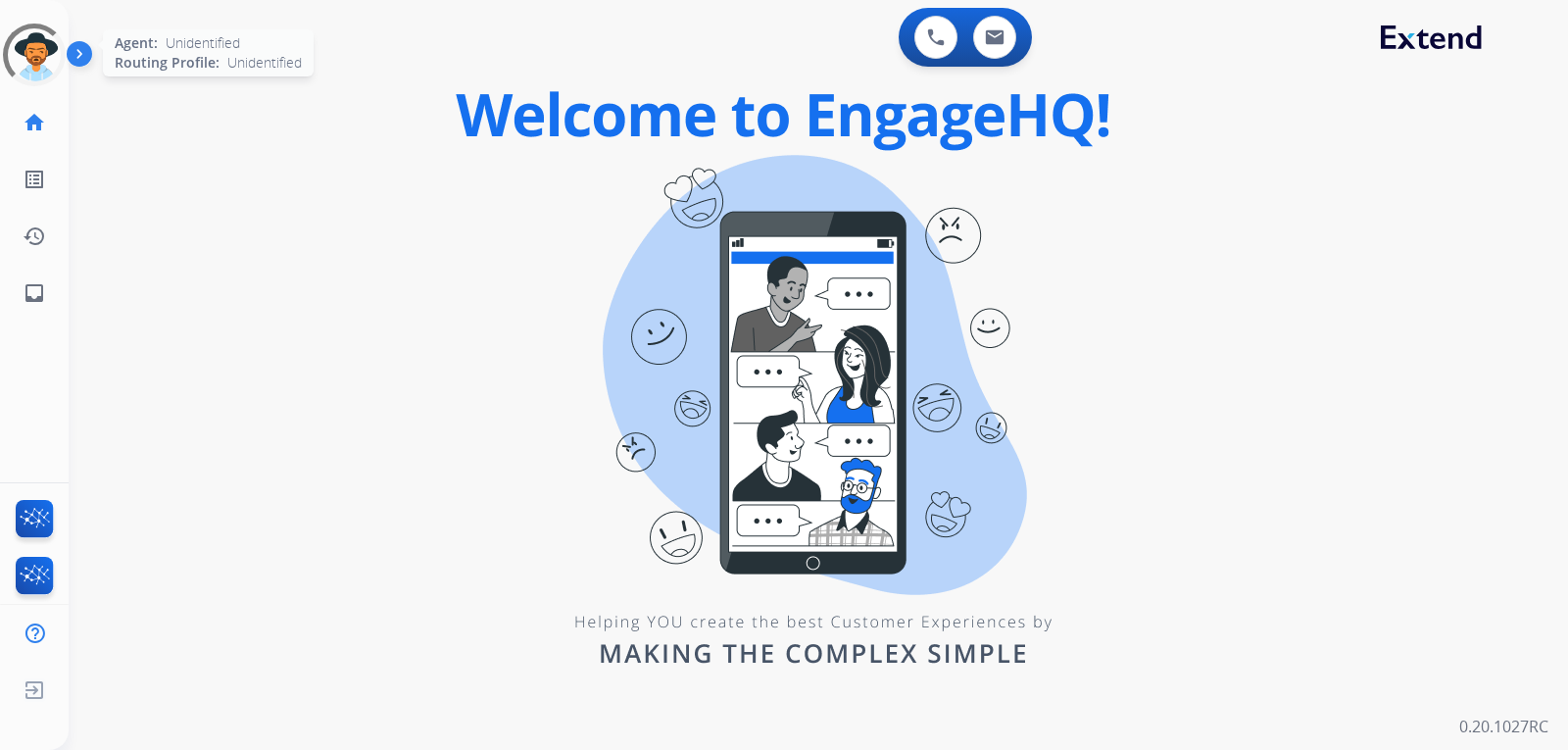 click 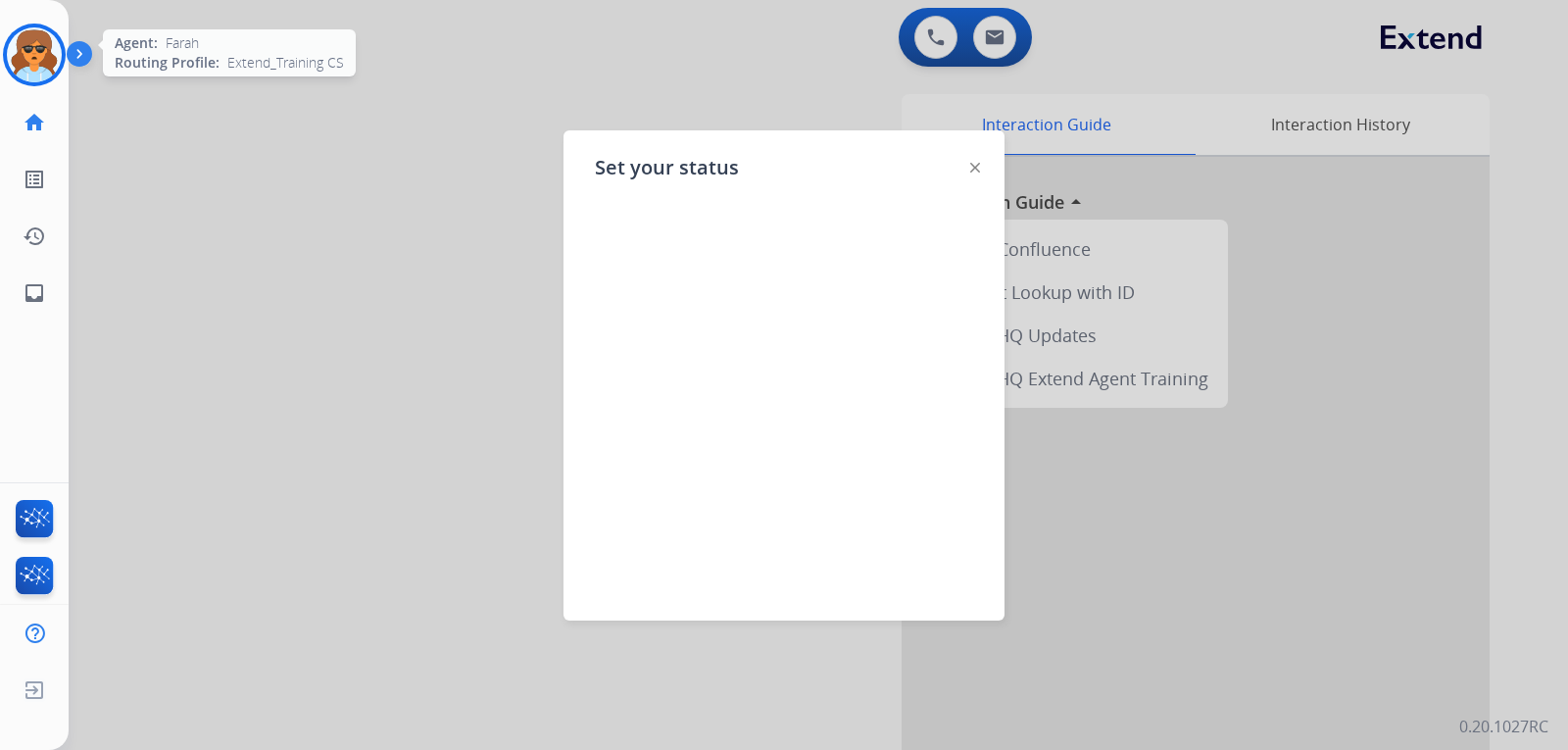 click on "Set your status" 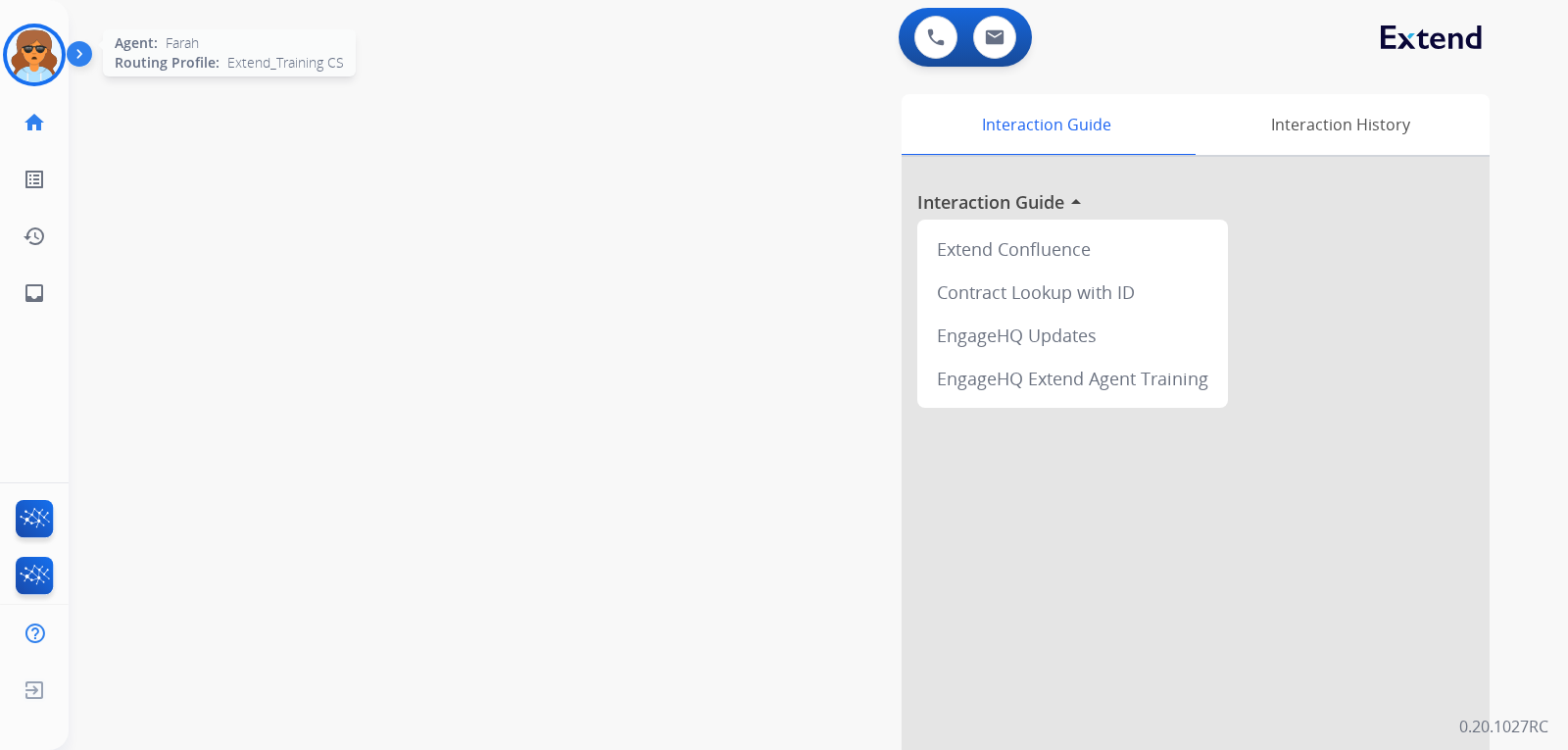 click at bounding box center [34, 55] 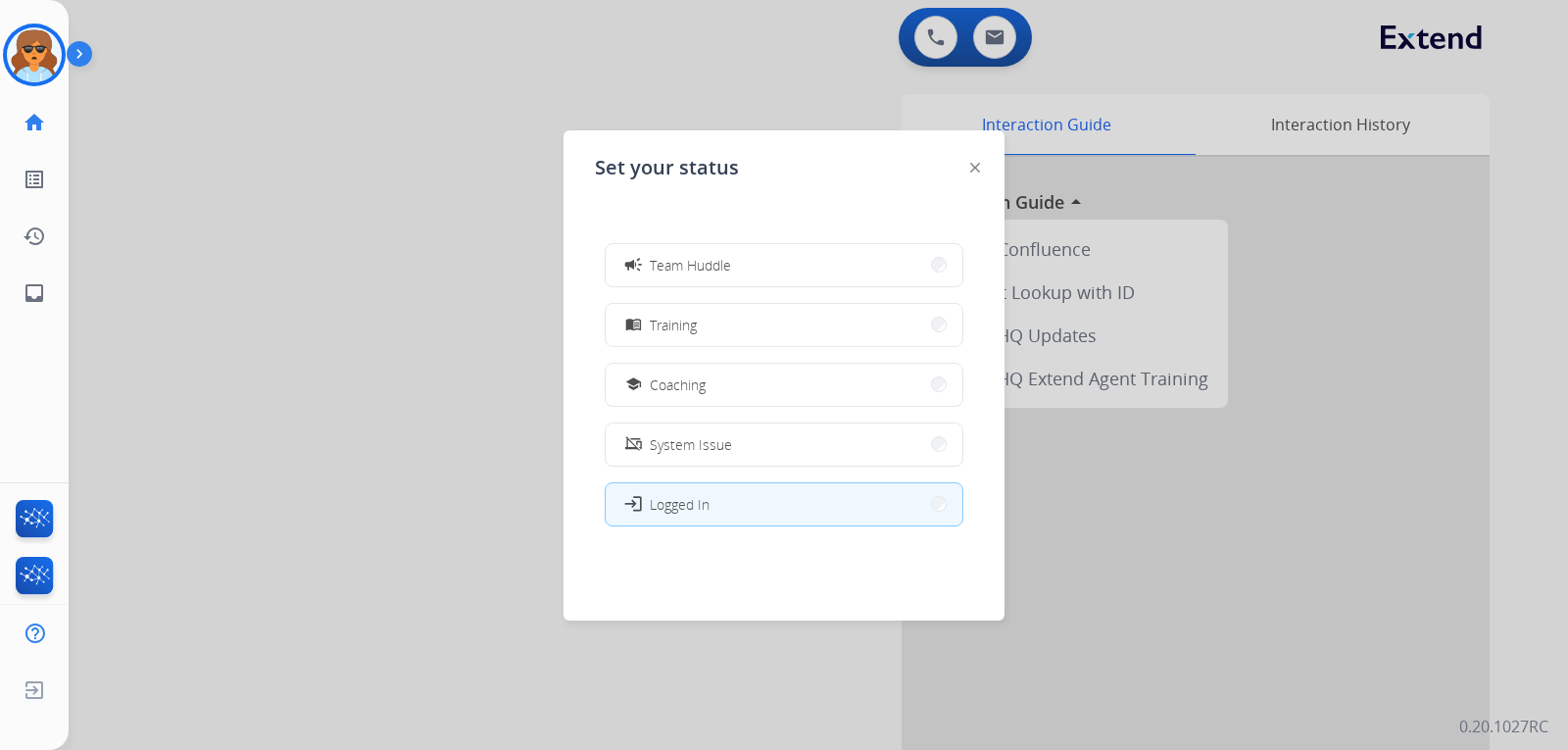 scroll, scrollTop: 272, scrollLeft: 0, axis: vertical 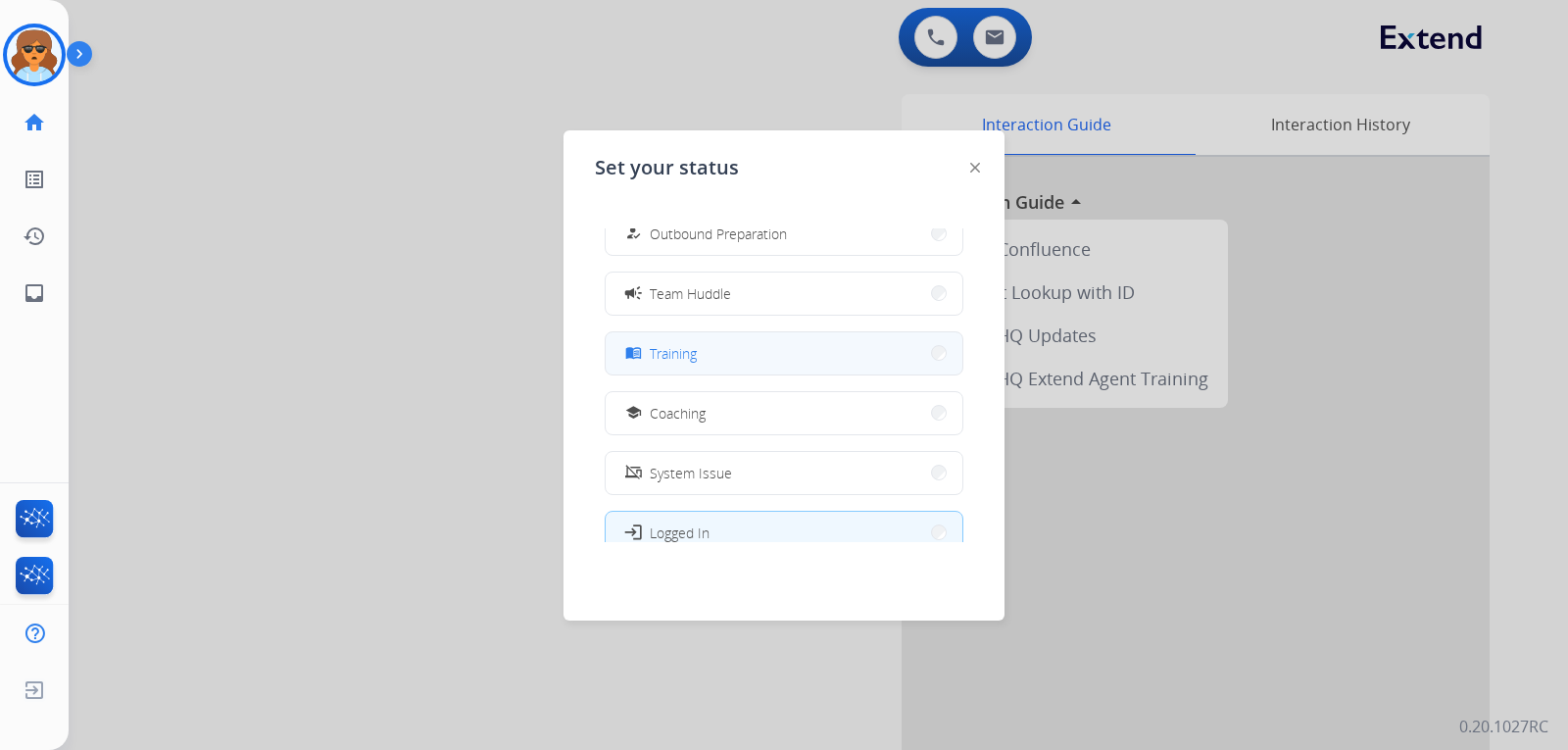 click on "menu_book Training" at bounding box center (784, 353) 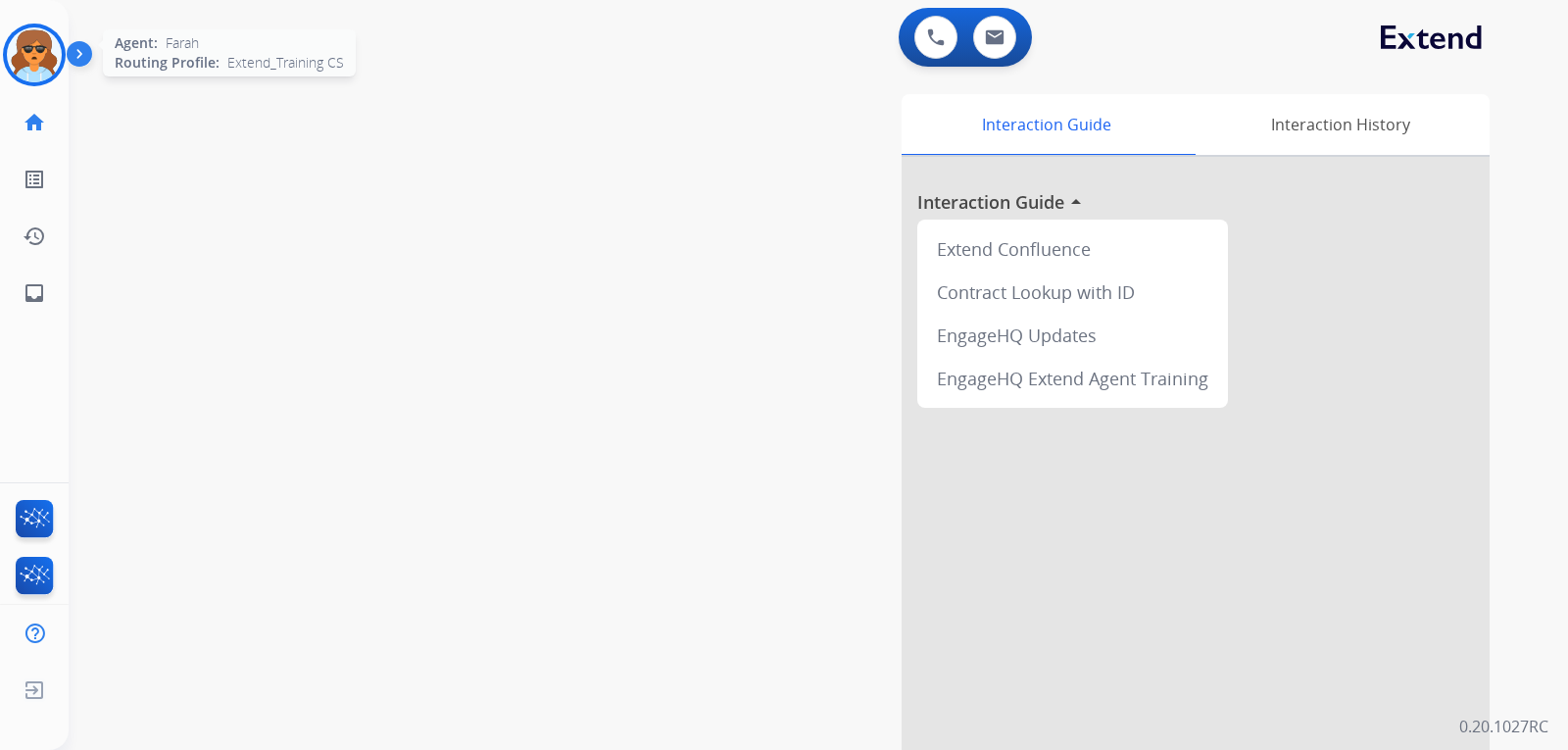 click at bounding box center (34, 55) 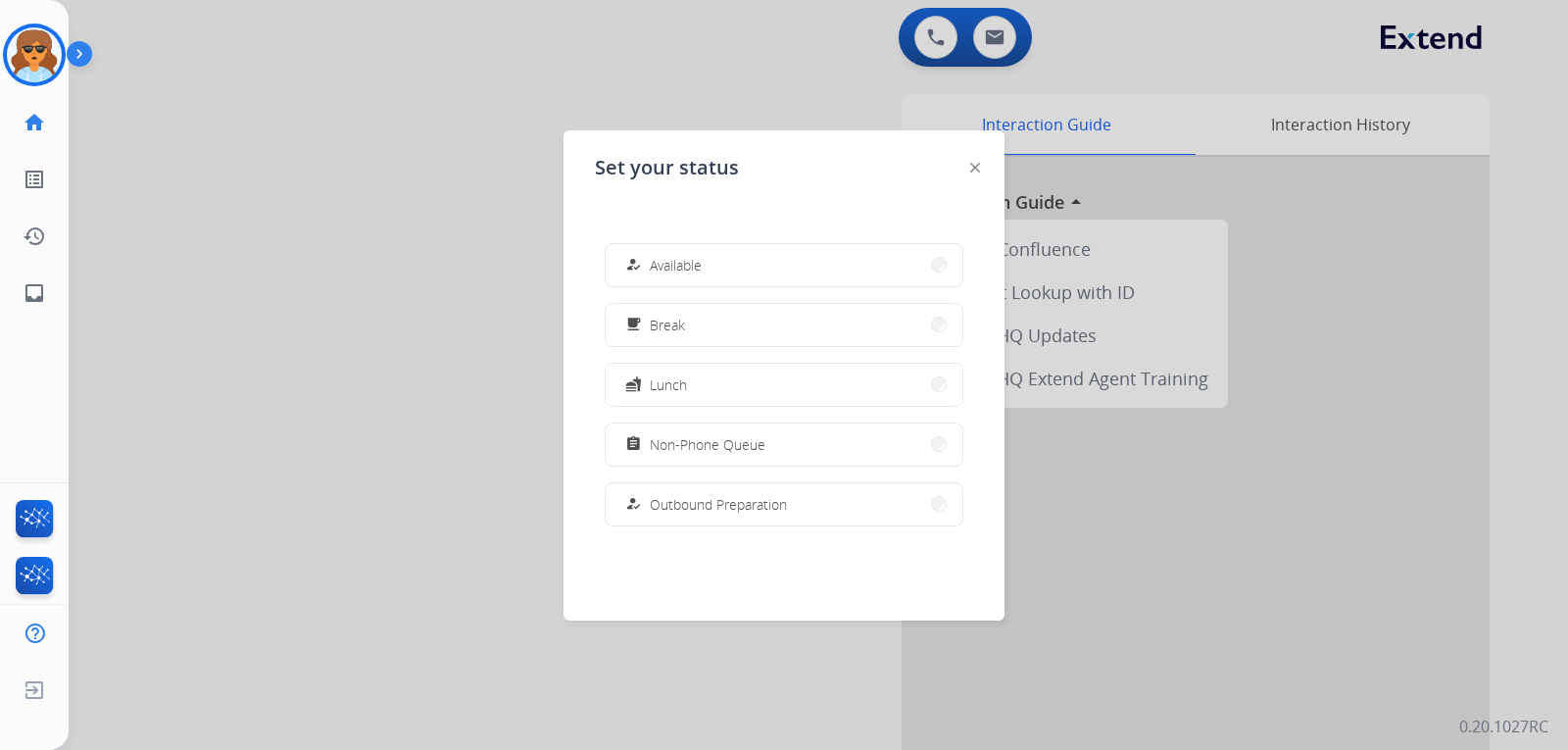 scroll, scrollTop: 0, scrollLeft: 0, axis: both 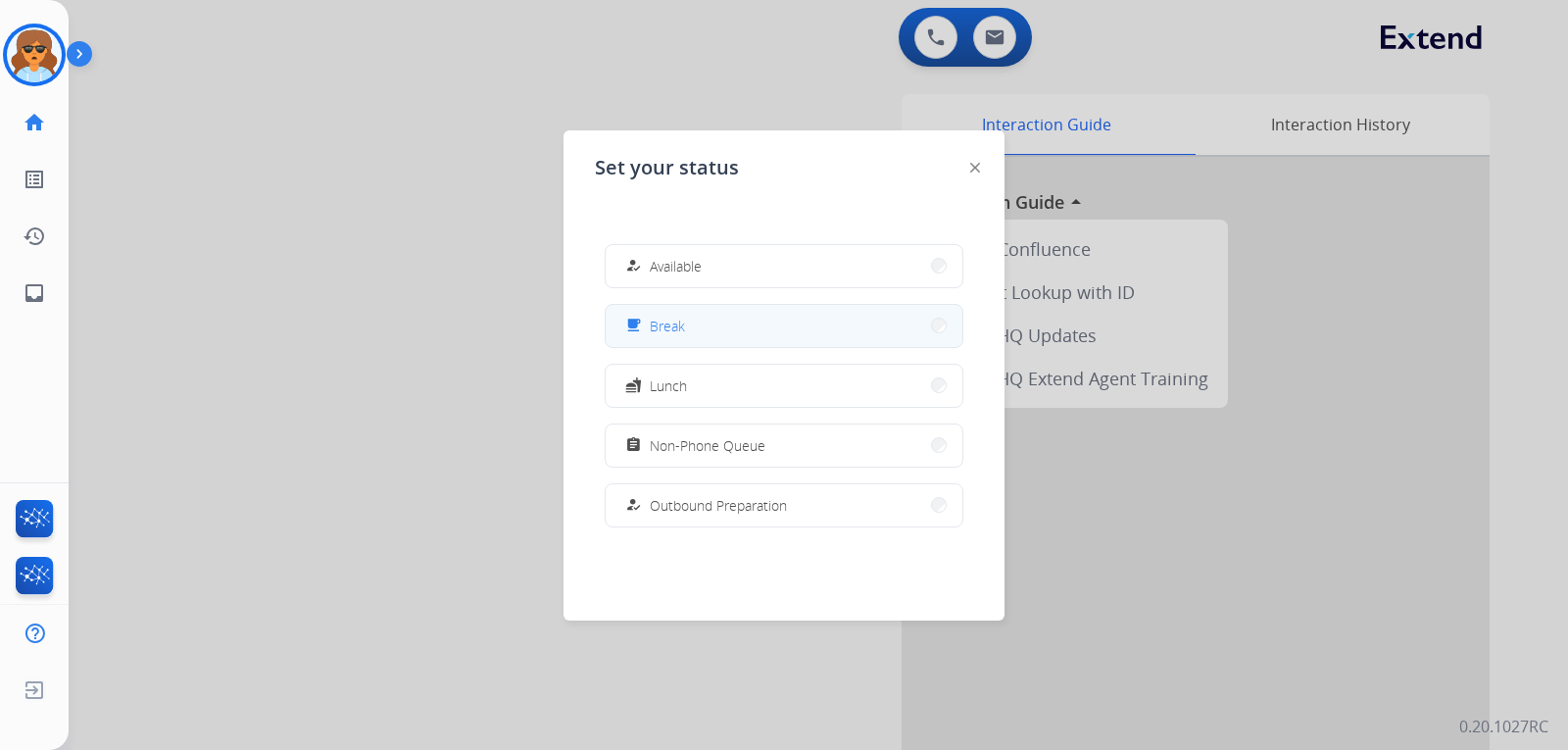 click on "free_breakfast Break" at bounding box center (784, 325) 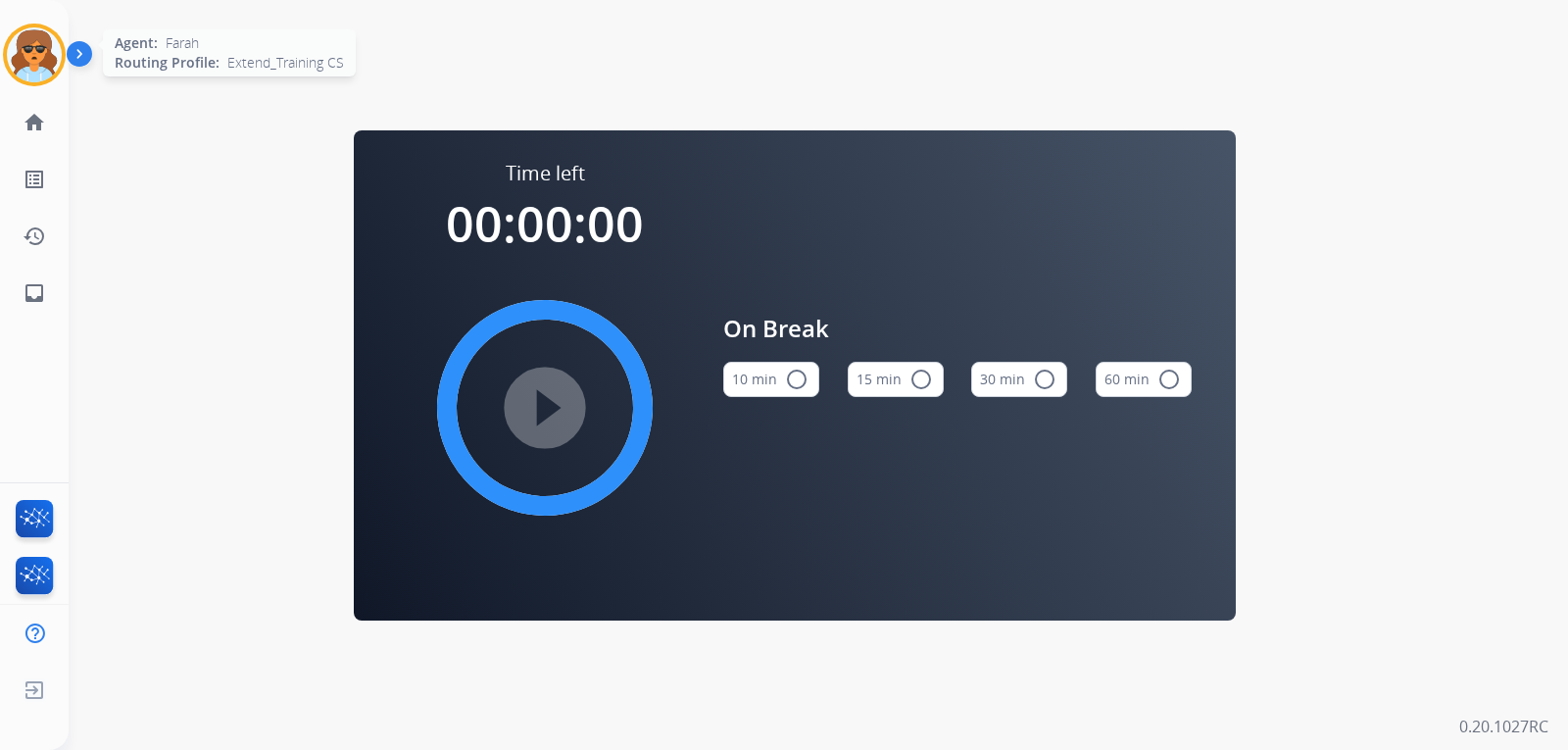 click at bounding box center (34, 55) 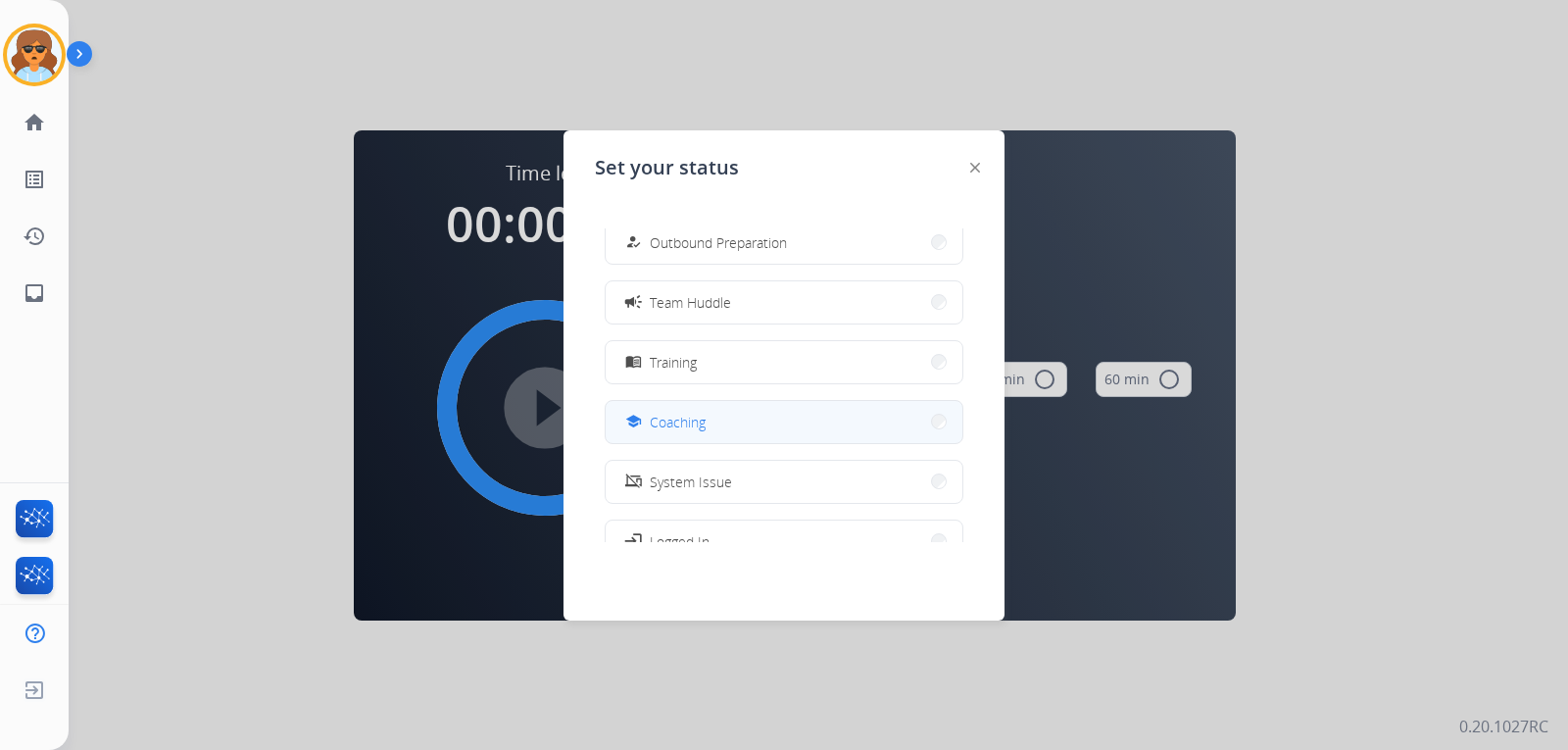 scroll, scrollTop: 294, scrollLeft: 0, axis: vertical 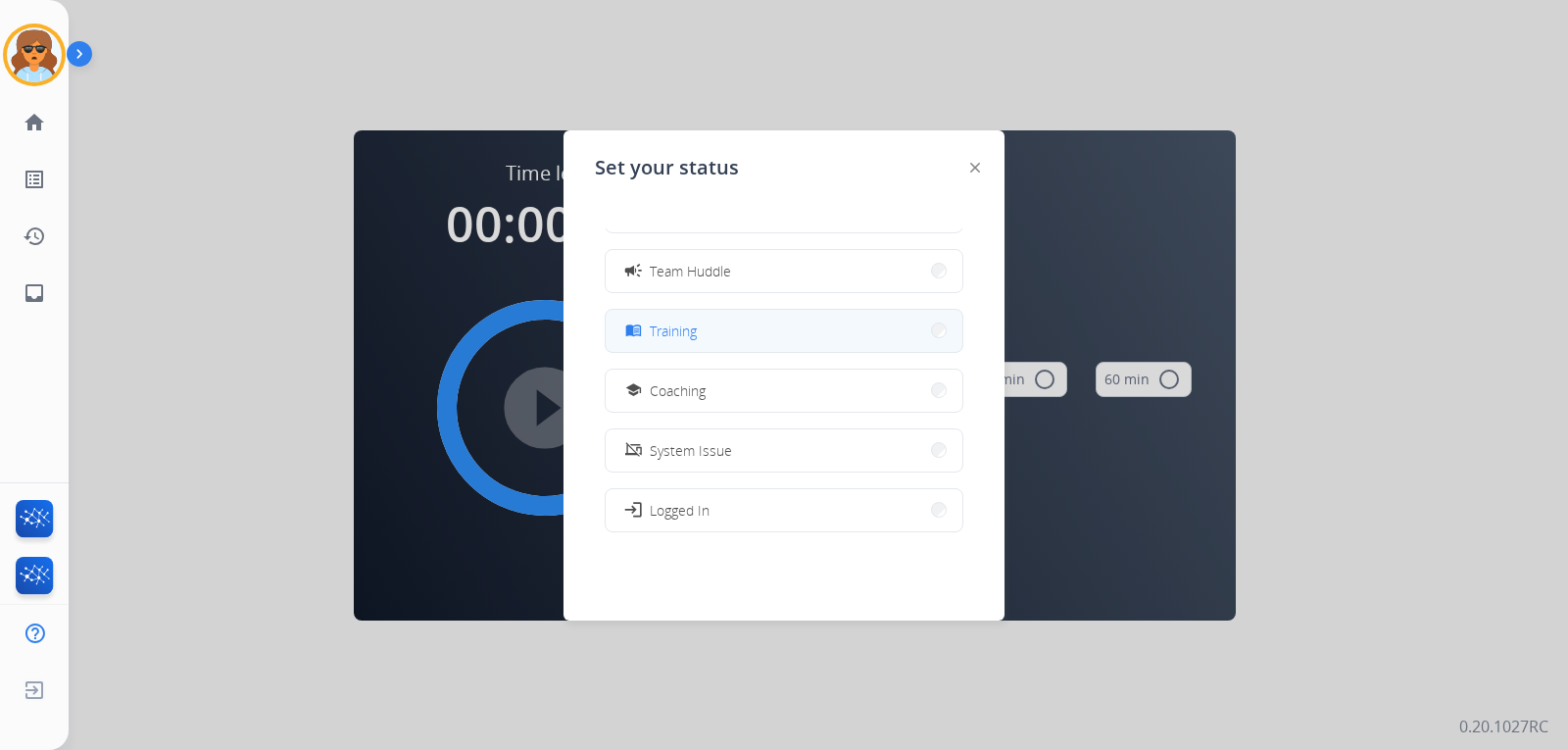 click on "menu_book Training" at bounding box center (784, 330) 